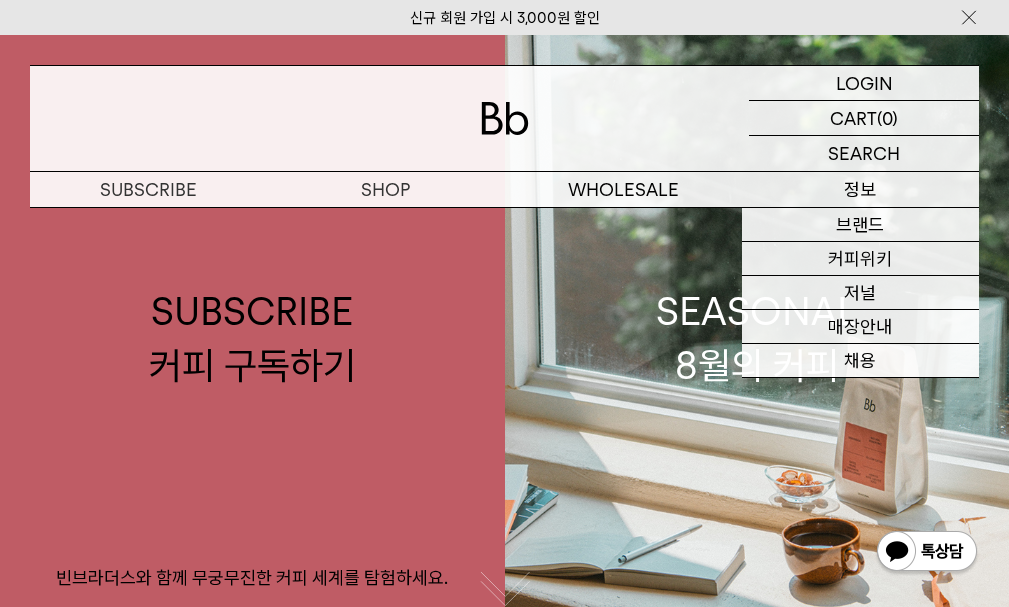 scroll, scrollTop: 0, scrollLeft: 0, axis: both 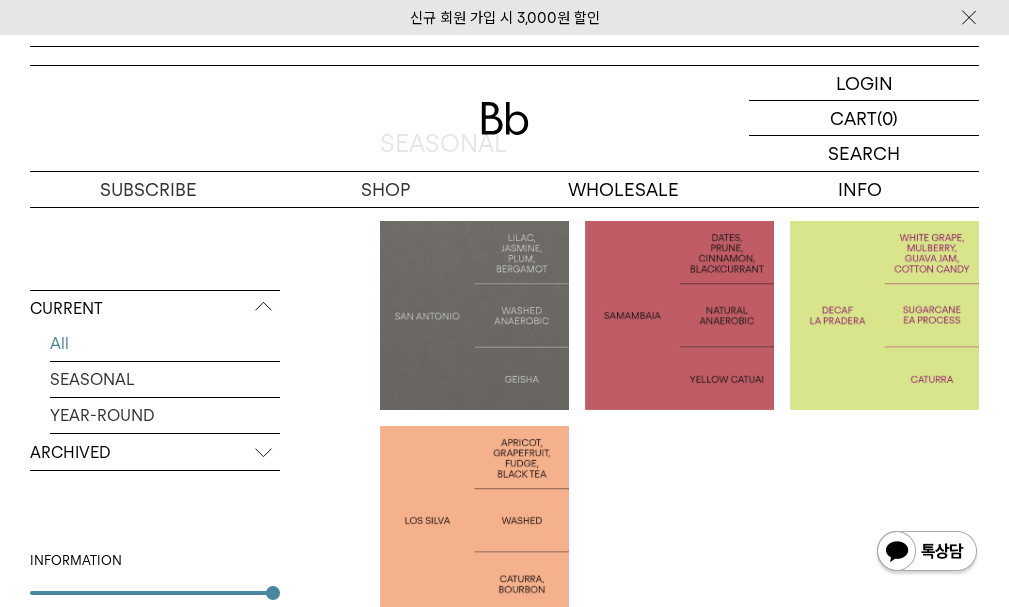click at bounding box center [884, 315] 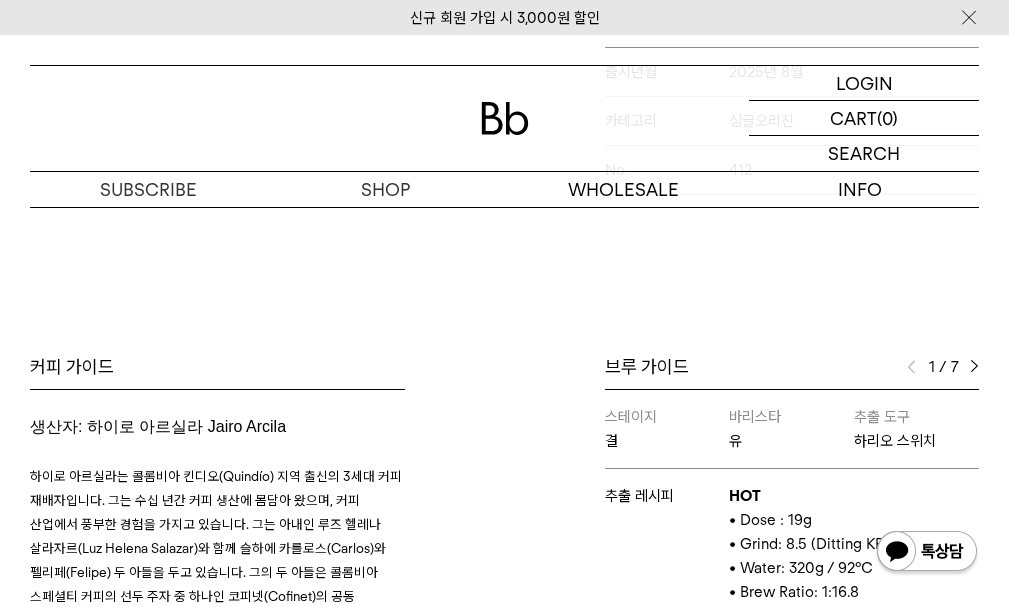 scroll, scrollTop: 0, scrollLeft: 0, axis: both 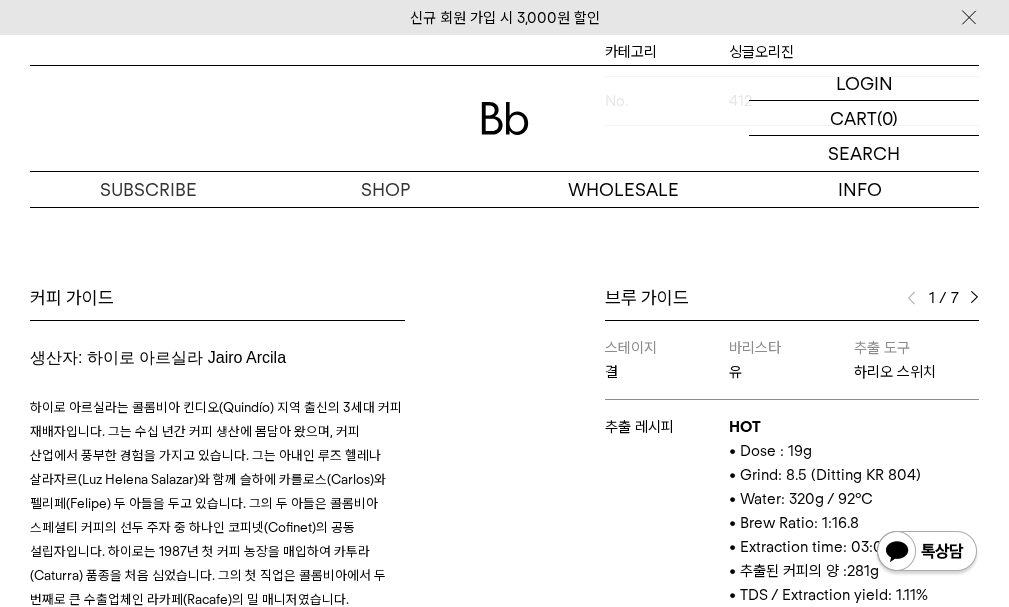 click on "1 / 7" at bounding box center [943, 298] 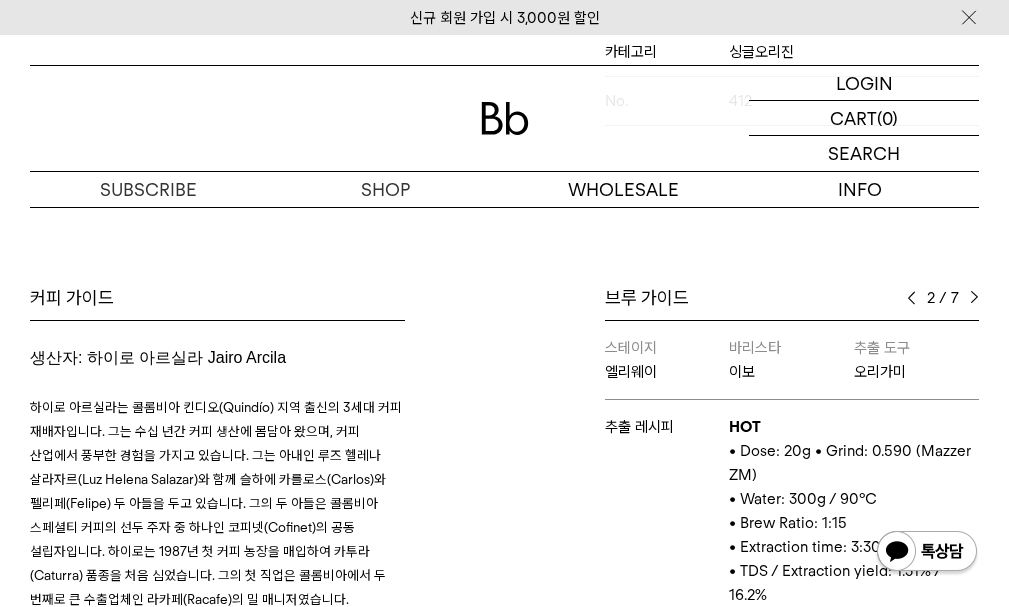 scroll, scrollTop: 1000, scrollLeft: 0, axis: vertical 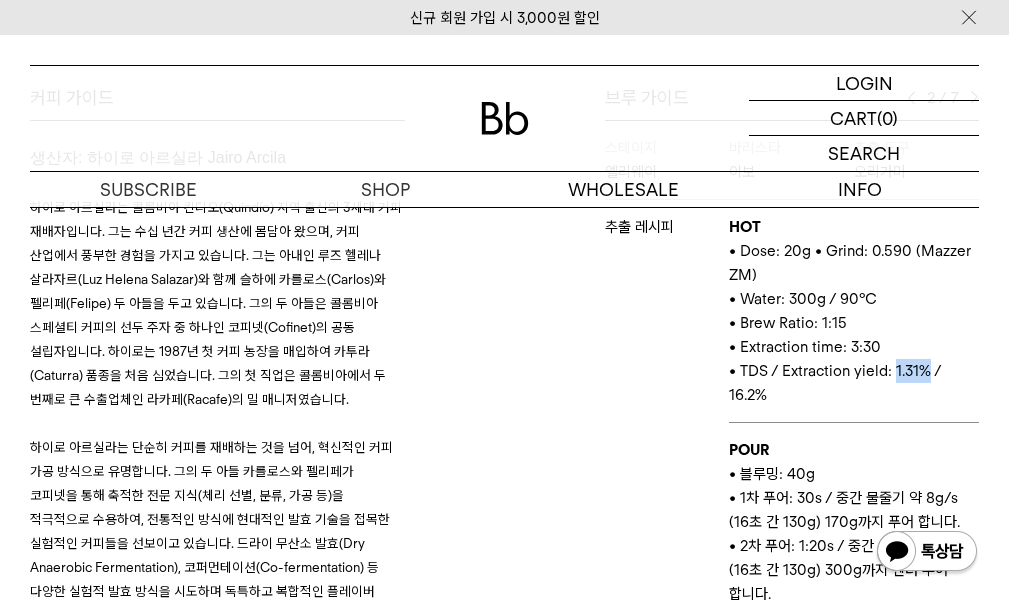 drag, startPoint x: 928, startPoint y: 372, endPoint x: 894, endPoint y: 373, distance: 34.0147 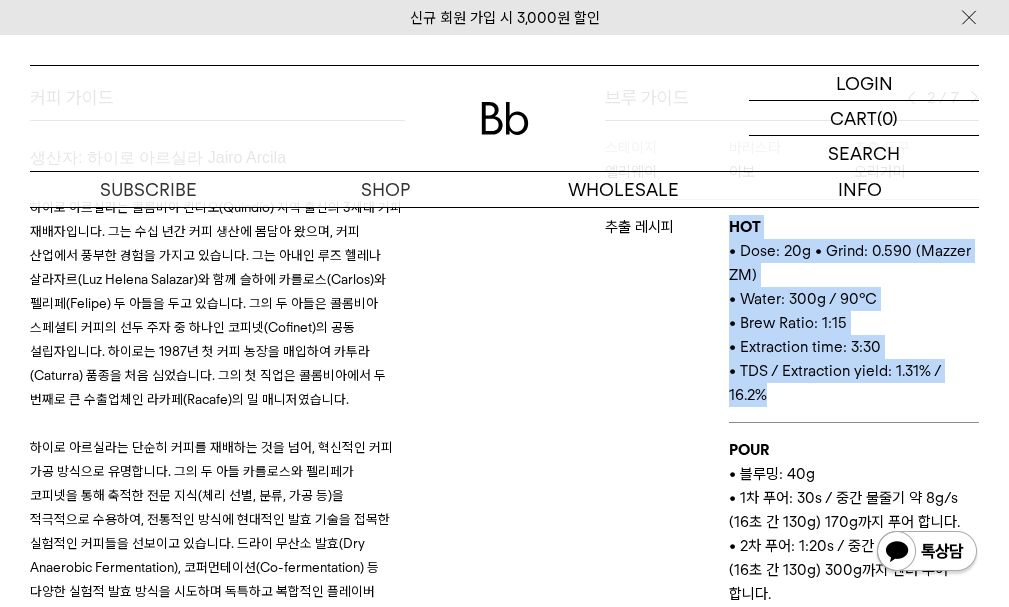 drag, startPoint x: 776, startPoint y: 402, endPoint x: 725, endPoint y: 395, distance: 51.47815 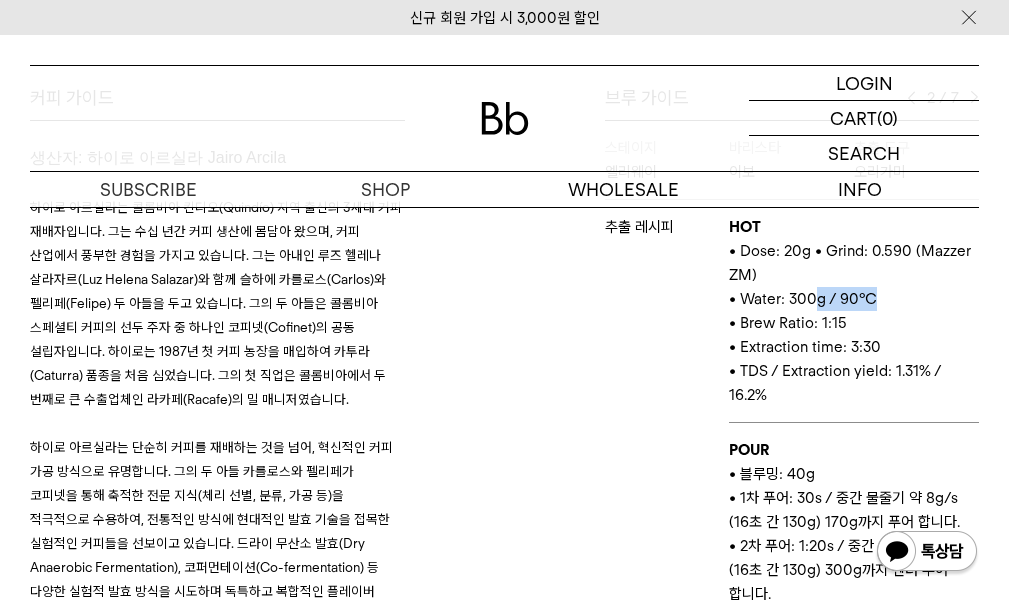 drag, startPoint x: 876, startPoint y: 302, endPoint x: 804, endPoint y: 305, distance: 72.06247 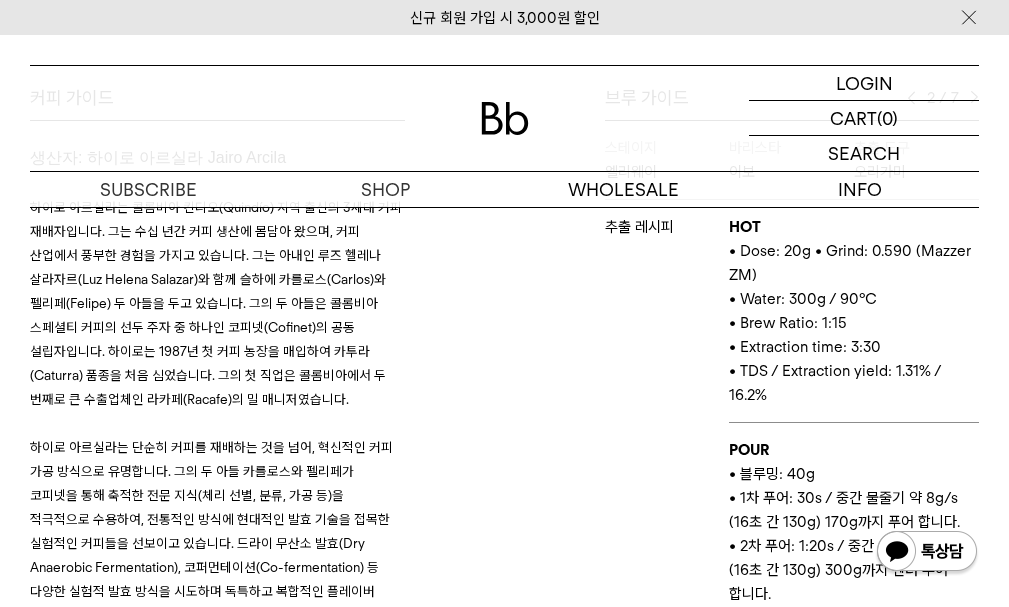 click on "• Brew Ratio: 1:15" at bounding box center (854, 323) 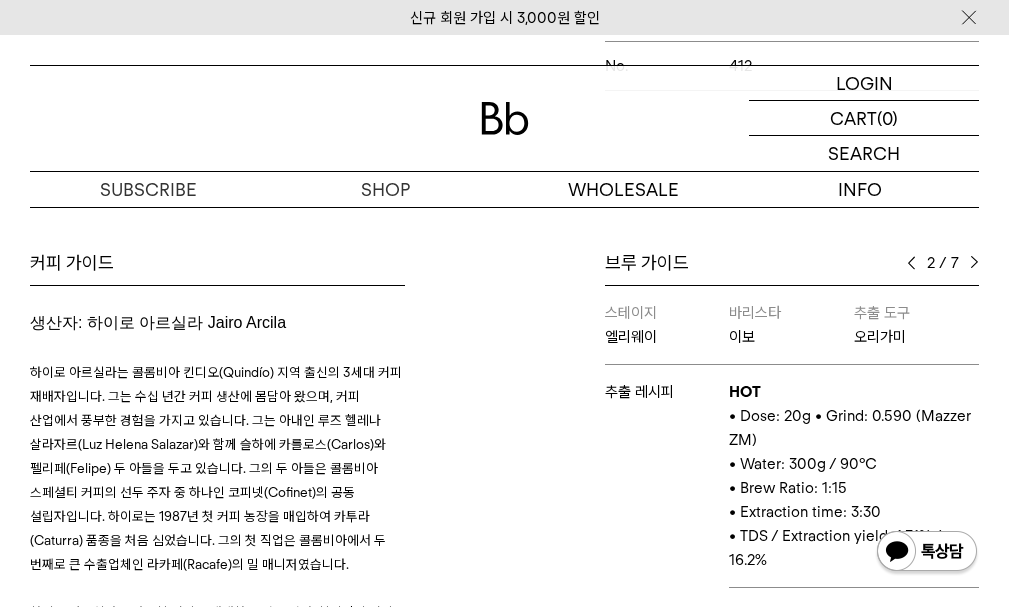 scroll, scrollTop: 800, scrollLeft: 0, axis: vertical 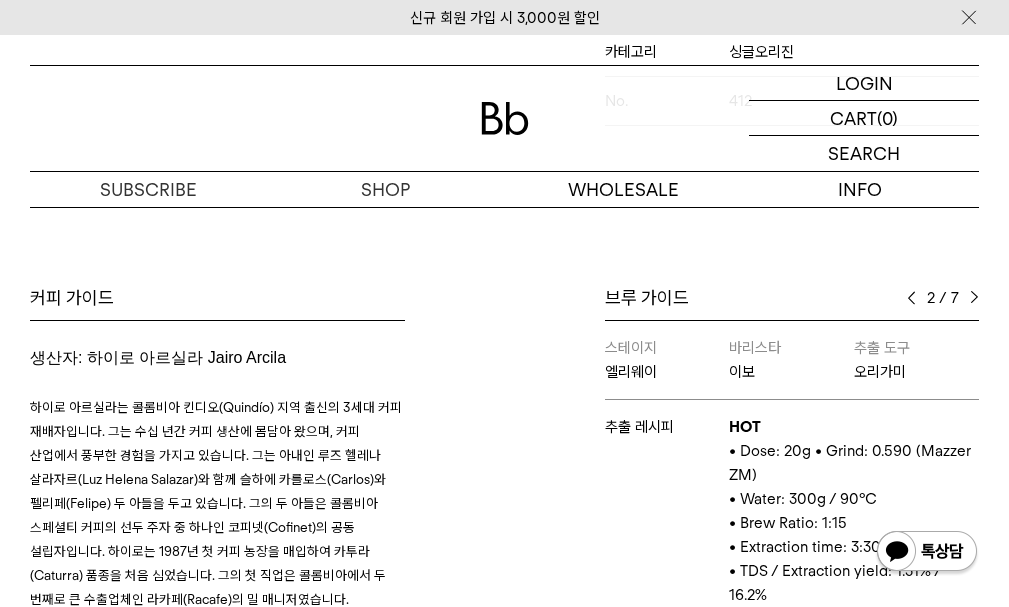 click at bounding box center [974, 298] 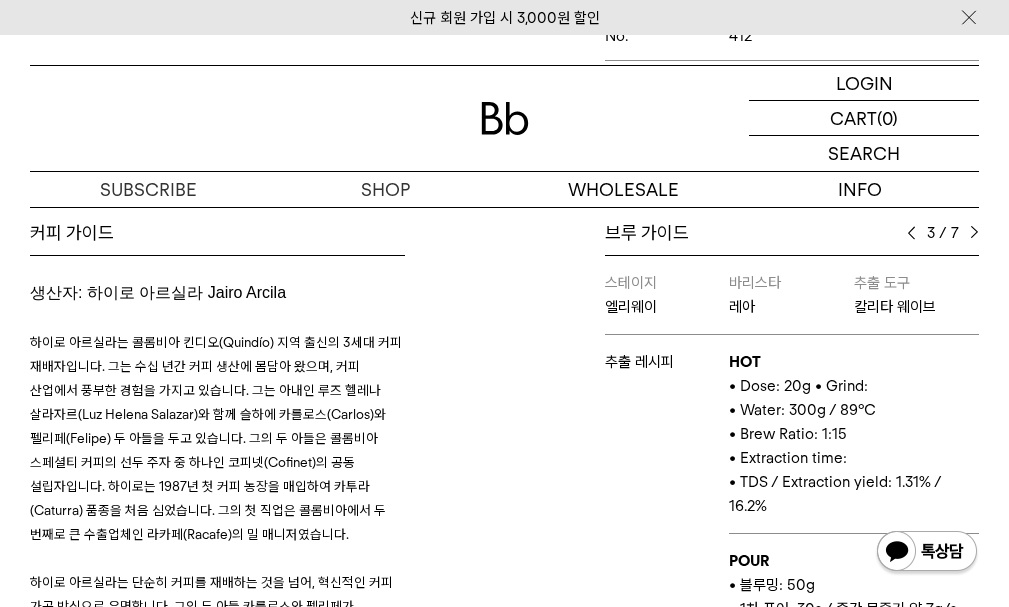 scroll, scrollTop: 900, scrollLeft: 0, axis: vertical 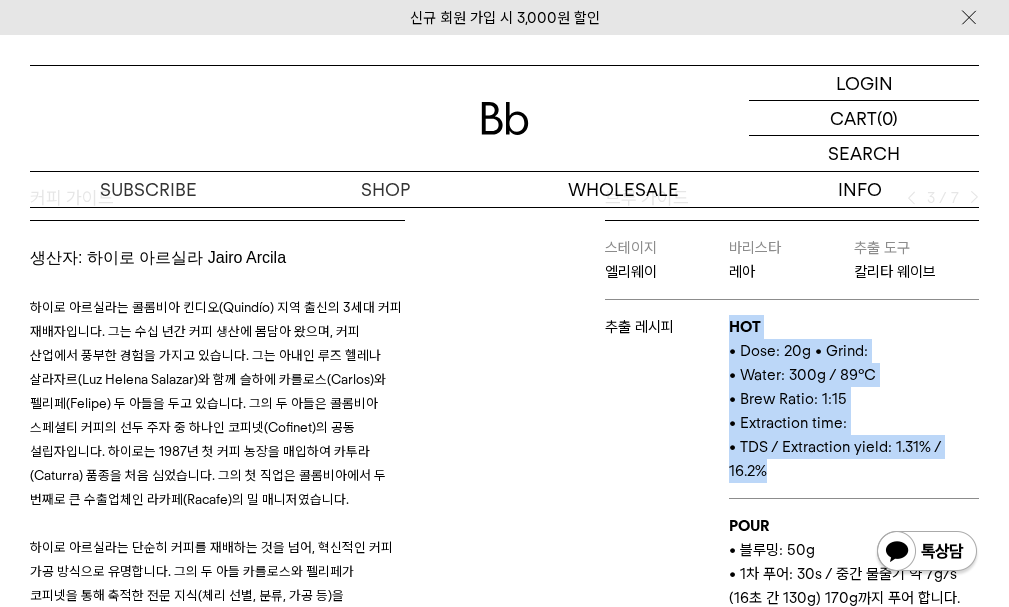 drag, startPoint x: 734, startPoint y: 471, endPoint x: 759, endPoint y: 471, distance: 25 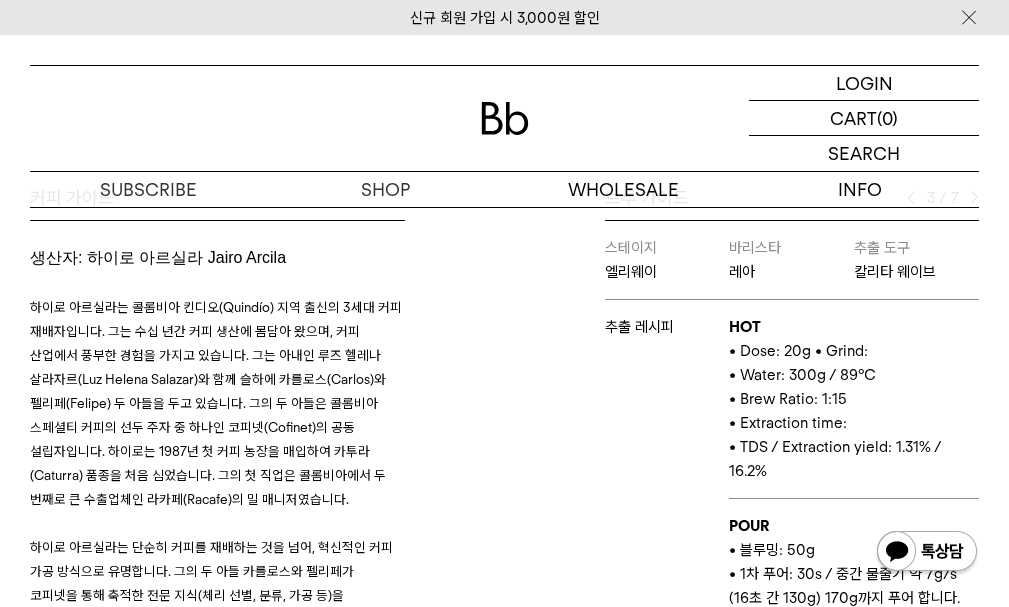click on "• TDS / Extraction yield: 1.31% / 16.2%" at bounding box center [854, 459] 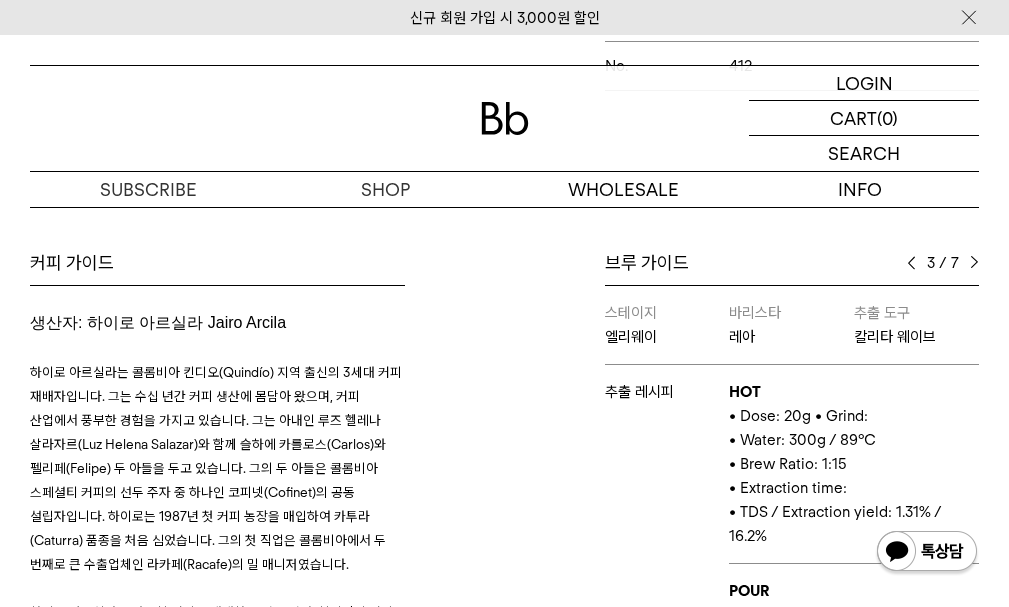 scroll, scrollTop: 800, scrollLeft: 0, axis: vertical 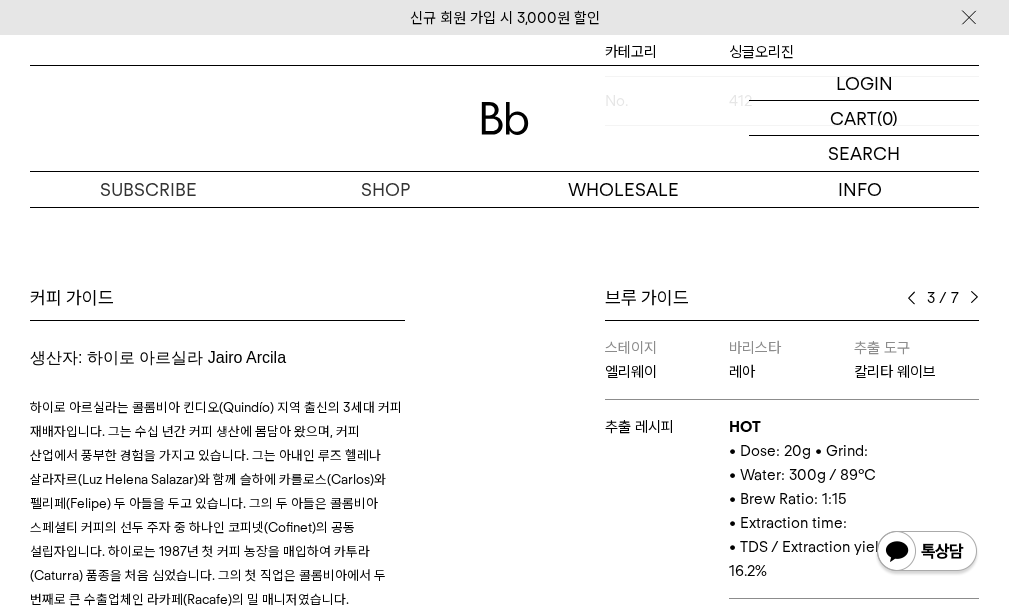 click at bounding box center (911, 298) 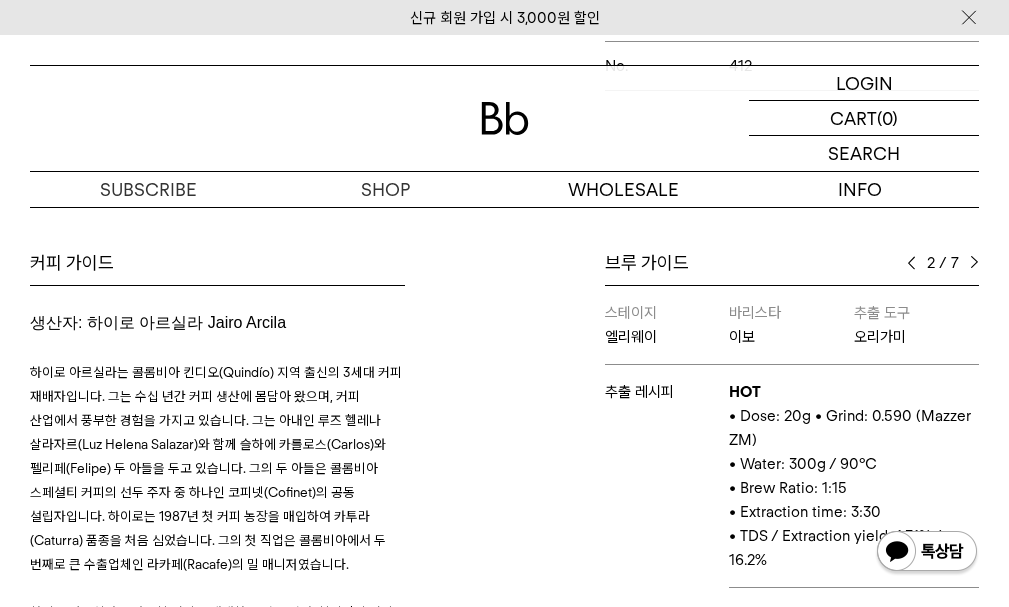 scroll, scrollTop: 800, scrollLeft: 0, axis: vertical 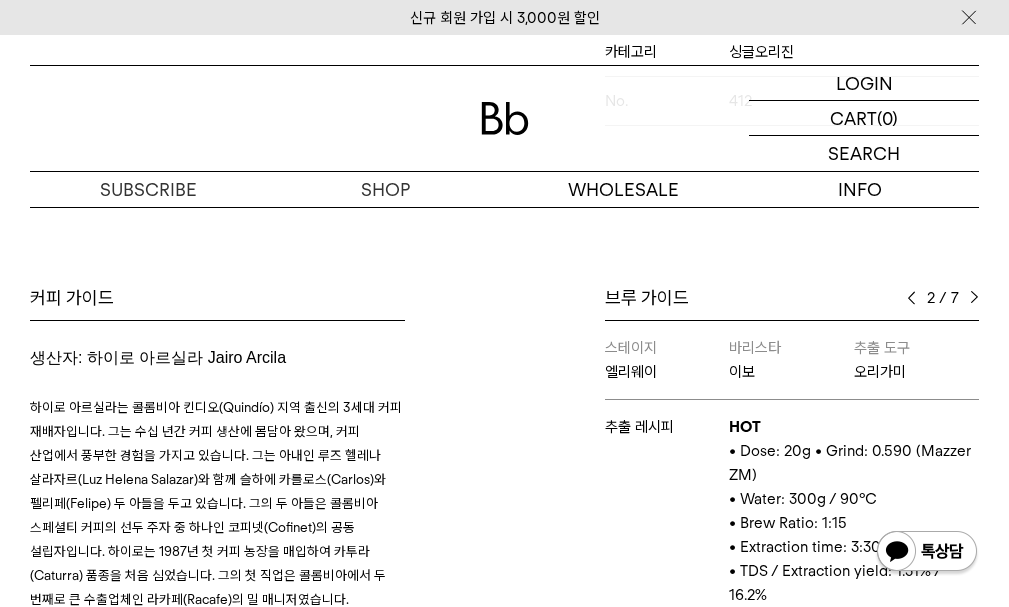 click at bounding box center (974, 298) 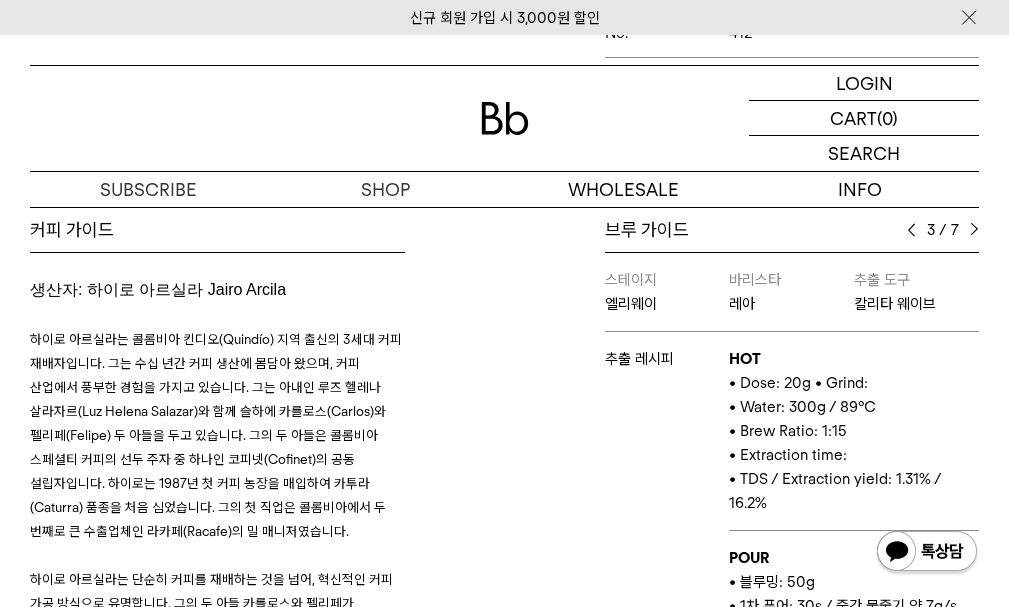 scroll, scrollTop: 1000, scrollLeft: 0, axis: vertical 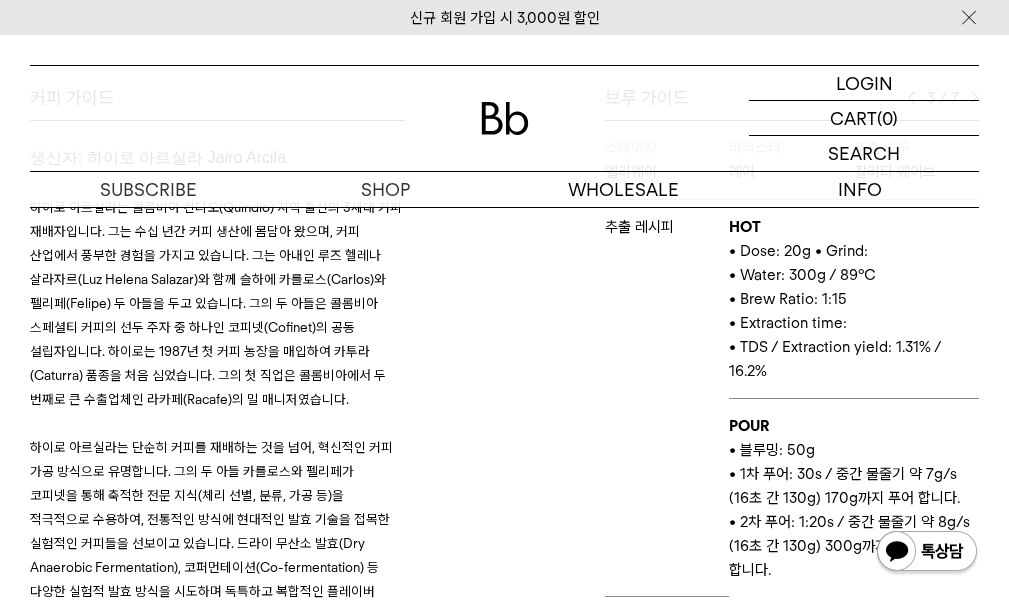 drag, startPoint x: 796, startPoint y: 274, endPoint x: 884, endPoint y: 273, distance: 88.005684 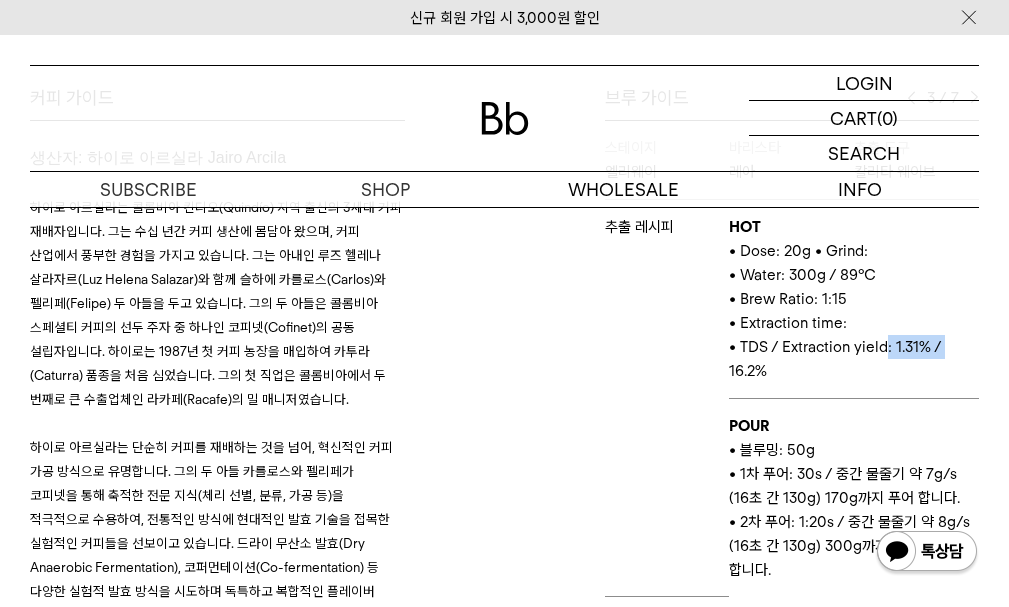 click on "• TDS / Extraction yield: 1.31% / 16.2%" at bounding box center (854, 359) 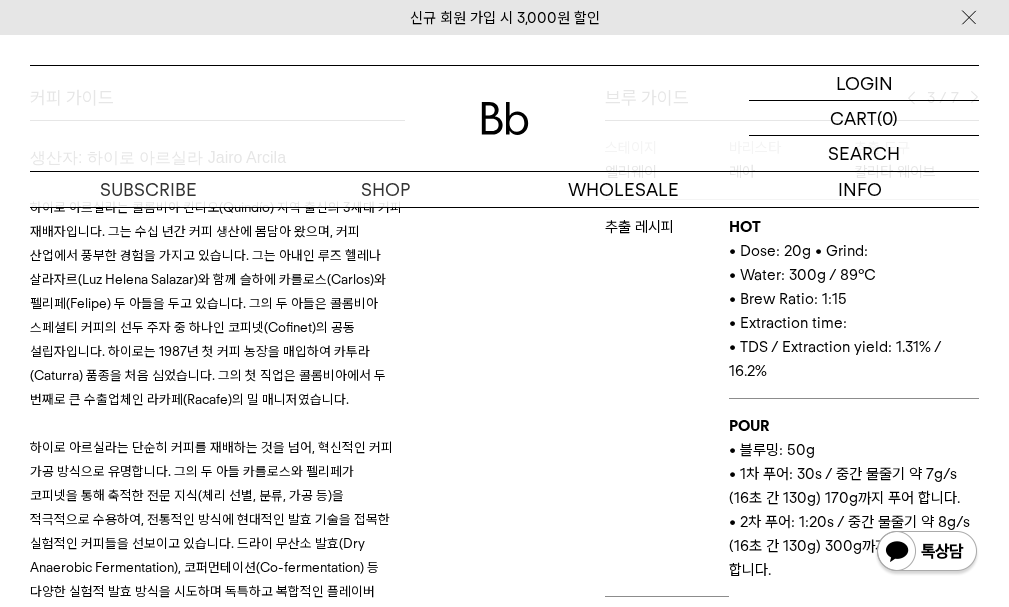 drag, startPoint x: 867, startPoint y: 370, endPoint x: 792, endPoint y: 376, distance: 75.23962 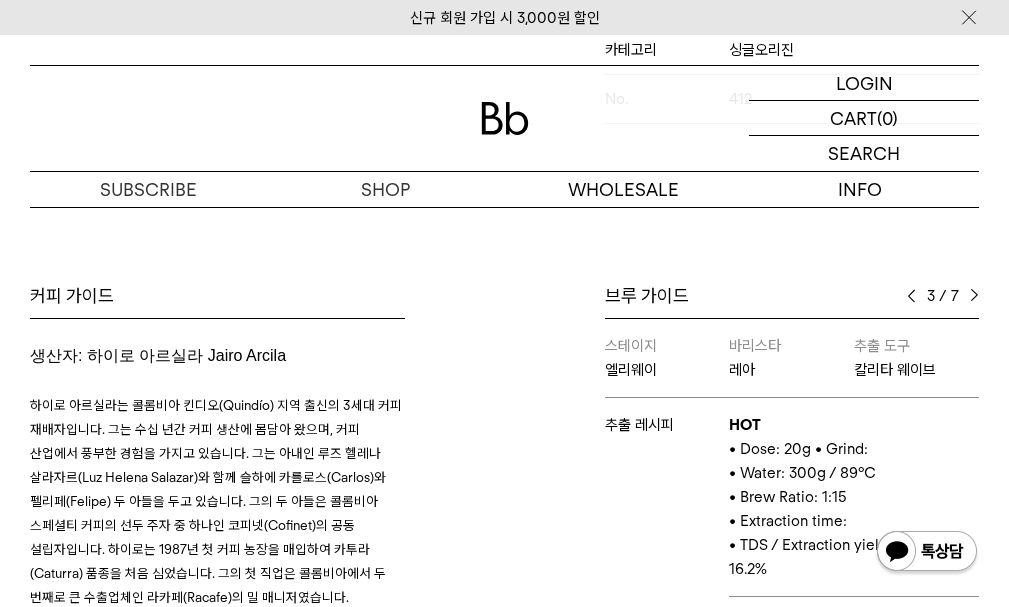 scroll, scrollTop: 800, scrollLeft: 0, axis: vertical 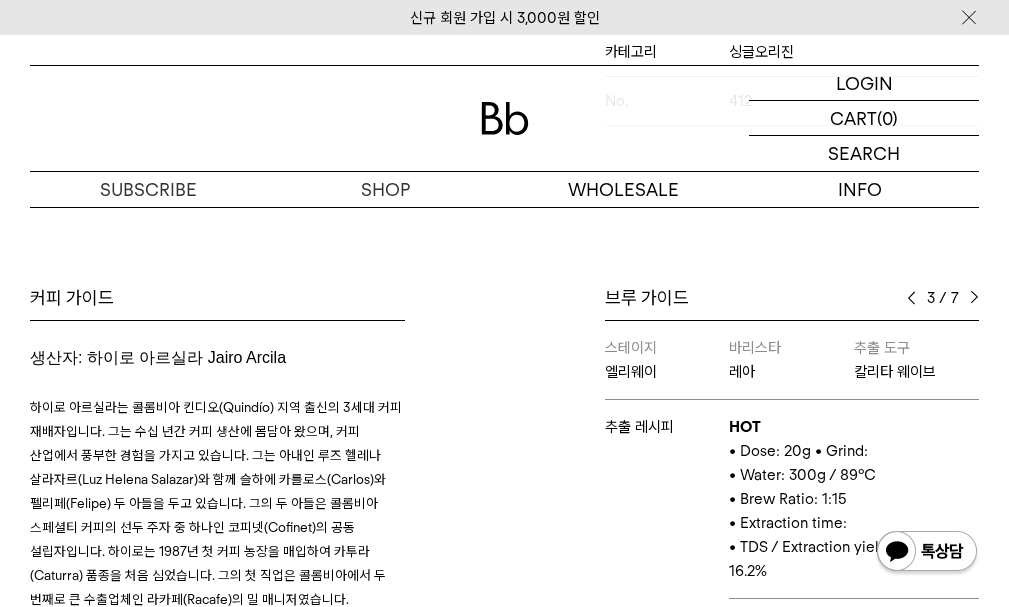 click at bounding box center [911, 298] 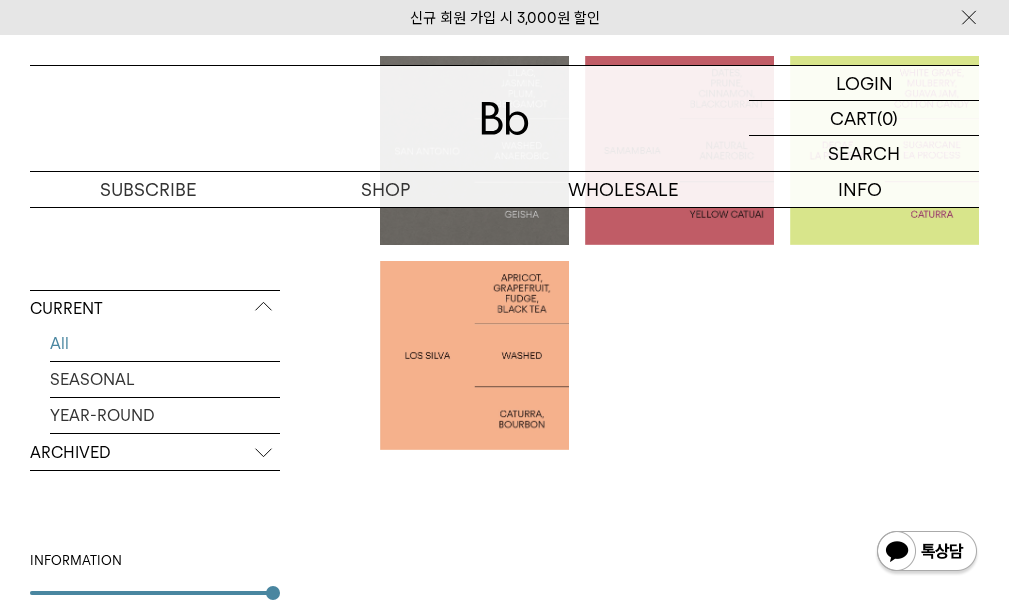 scroll, scrollTop: 0, scrollLeft: 0, axis: both 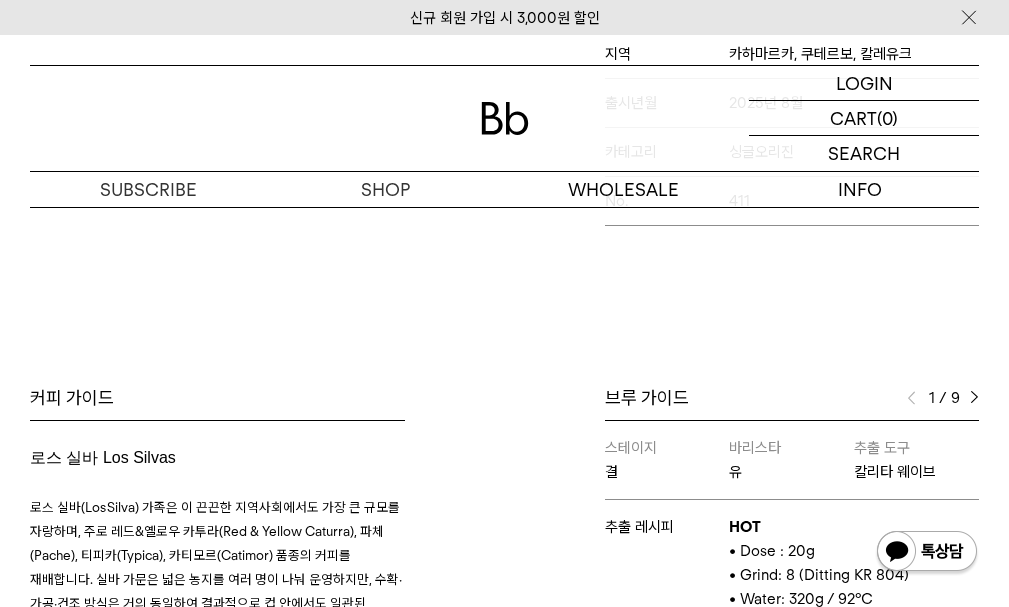 click on "브루 가이드
1 / 9
스테이지 결 바리스타 유 추출 도구 칼리타 웨이브 추출 레시피 HOT • Dose : 20g  • Grind: 8 (Ditting KR 804)  • Water: 320g / 92°C  • Brew Ratio: 1:16  • Extraction time: 2:40-2:45  • 추출된 커피의 양 :278g  • TDS / Extraction yield: 1.28% POUR • 블루밍: 50g
• 1차 푸어: 35s / 중간 물줄기 약 7.7g/s (25초 간 170g) 220g까지 푸어합니다
• 2차 푸어: 1:20s / 중간 물줄기 약 10g/s (10초 간 100g) 320g까지 푸어합니다
• 푸어 완료후 스월링 5회    스테이지 엘리웨이 바리스타 이보 추출 도구 하리오 V60 추출 레시피 HOT • Dose: 18g  • Grind: 0.550 (Mazzer ZM)  • Water: 300g / 92°C  • Brew Ratio: 1:16.5  • Extraction time: 2:10  POUR HOT" at bounding box center [747, 680] 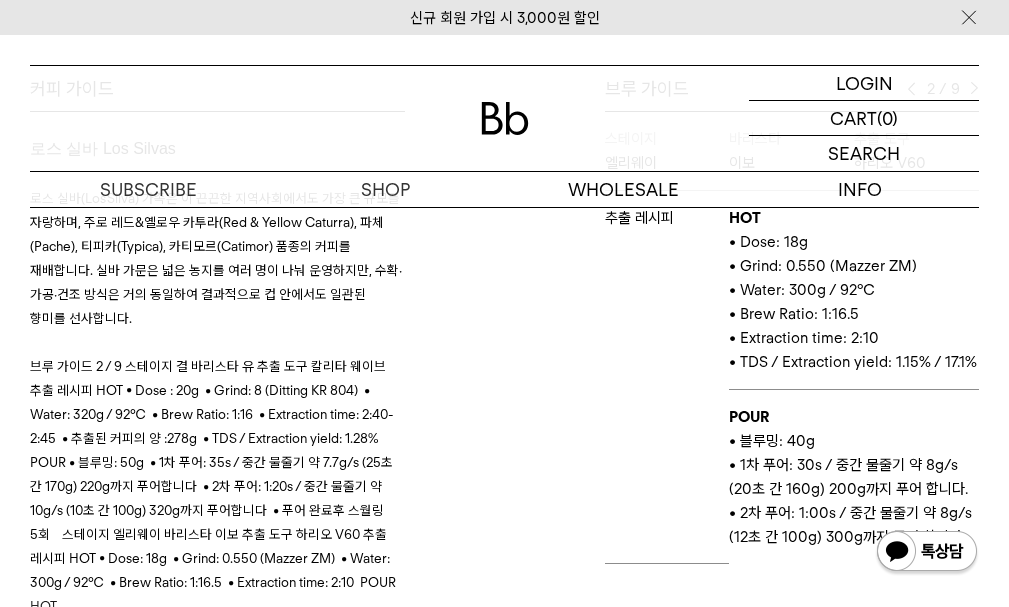 scroll, scrollTop: 1000, scrollLeft: 0, axis: vertical 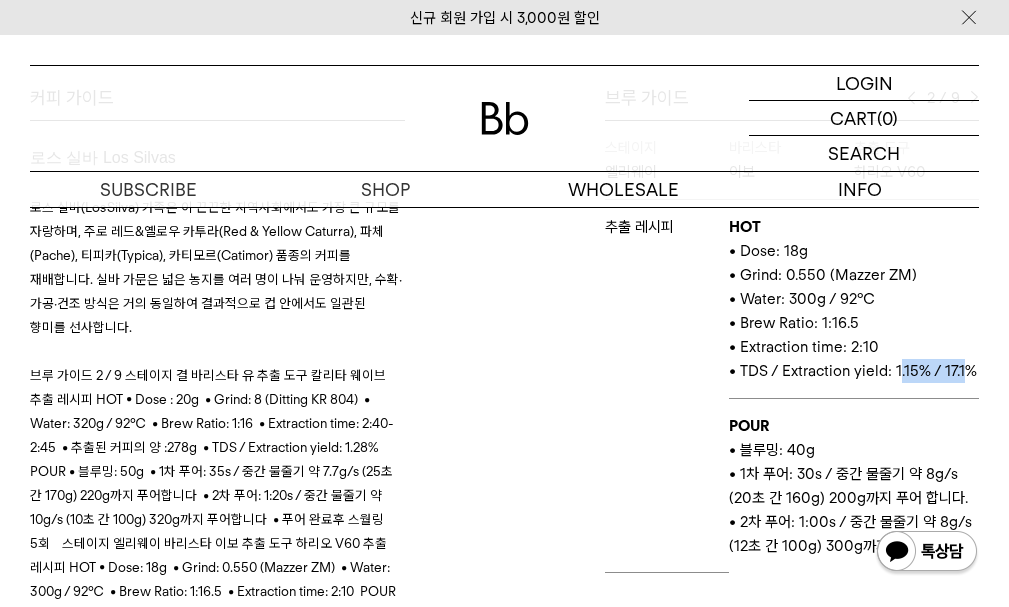 drag, startPoint x: 896, startPoint y: 369, endPoint x: 964, endPoint y: 371, distance: 68.0294 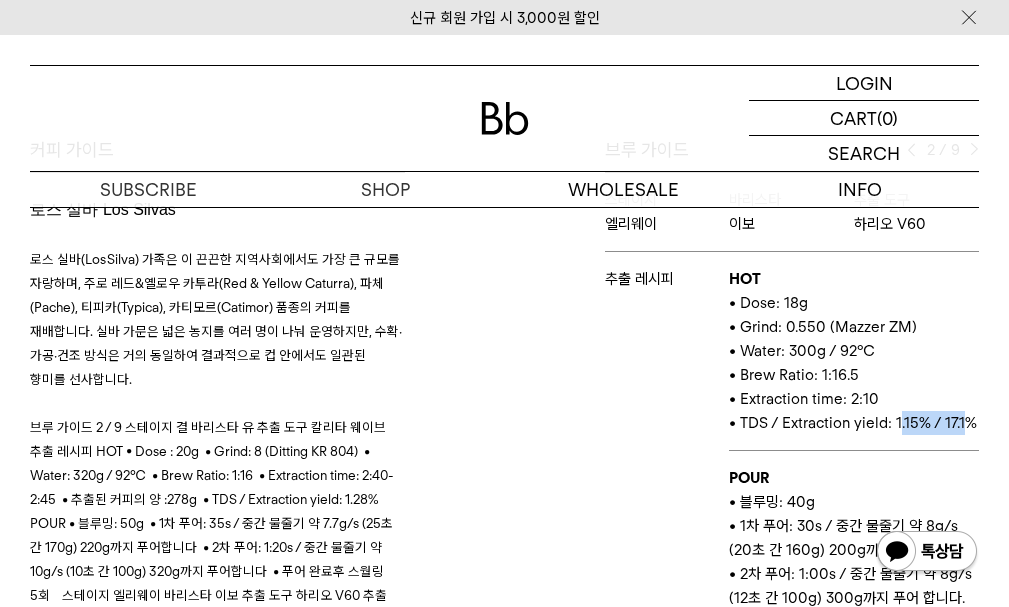 scroll, scrollTop: 900, scrollLeft: 0, axis: vertical 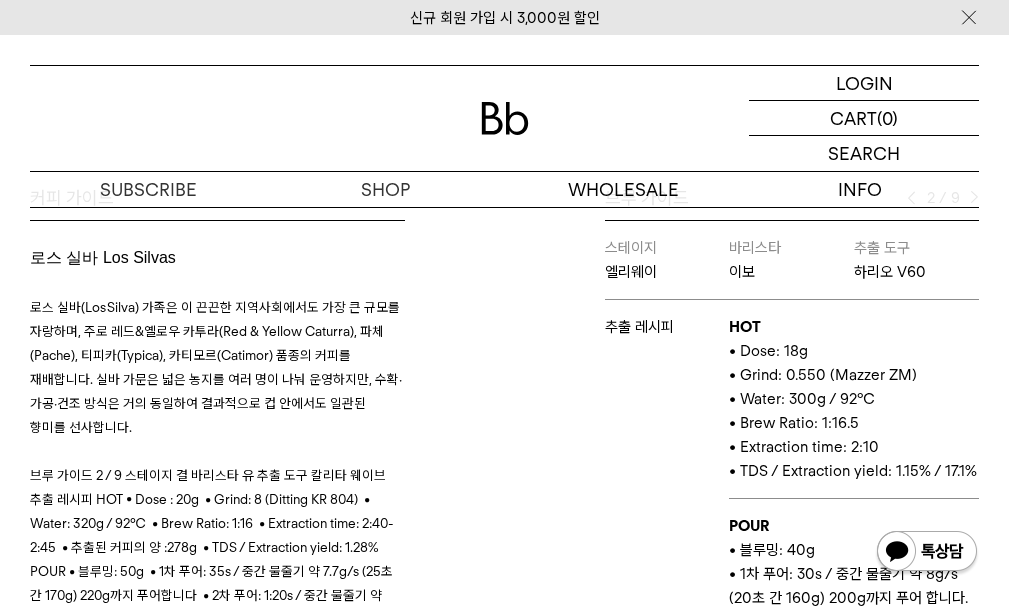 click on "브루 가이드
2 / 9
스테이지 결 바리스타 유 추출 도구 칼리타 웨이브 추출 레시피 HOT • Dose : 20g  • Grind: 8 (Ditting KR 804)  • Water: 320g / 92°C  • Brew Ratio: 1:16  • Extraction time: 2:40-2:45  • 추출된 커피의 양 :278g  • TDS / Extraction yield: 1.28% POUR • 블루밍: 50g
• 1차 푸어: 35s / 중간 물줄기 약 7.7g/s (25초 간 170g) 220g까지 푸어합니다
• 2차 푸어: 1:20s / 중간 물줄기 약 10g/s (10초 간 100g) 320g까지 푸어합니다
• 푸어 완료후 스월링 5회    스테이지 엘리웨이 바리스타 이보 추출 도구 하리오 V60 추출 레시피 HOT • Dose: 18g  • Grind: 0.550 (Mazzer ZM)  • Water: 300g / 92°C  • Brew Ratio: 1:16.5  • Extraction time: 2:10  POUR HOT" at bounding box center [747, 480] 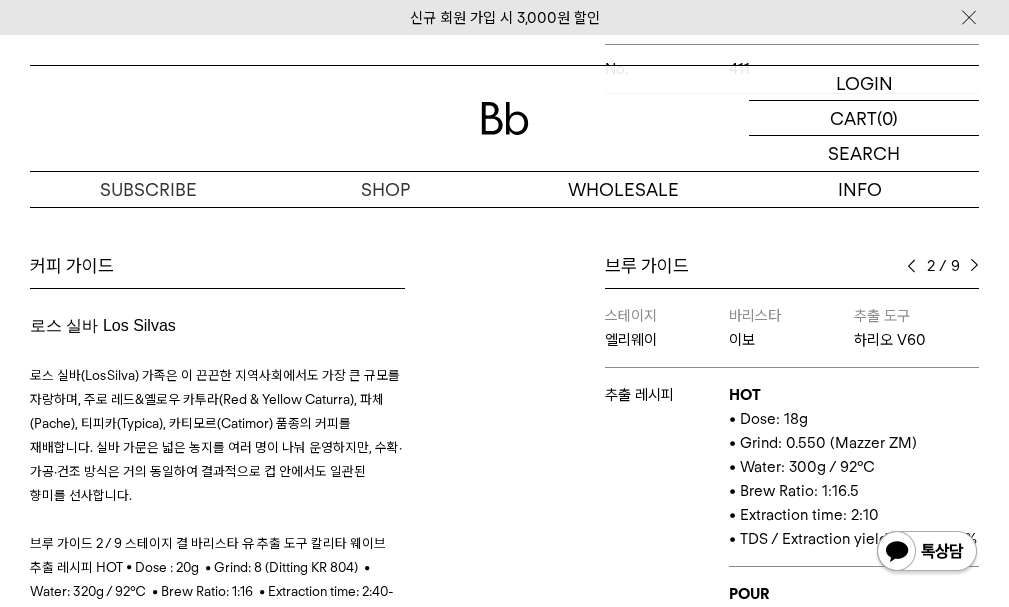 scroll, scrollTop: 800, scrollLeft: 0, axis: vertical 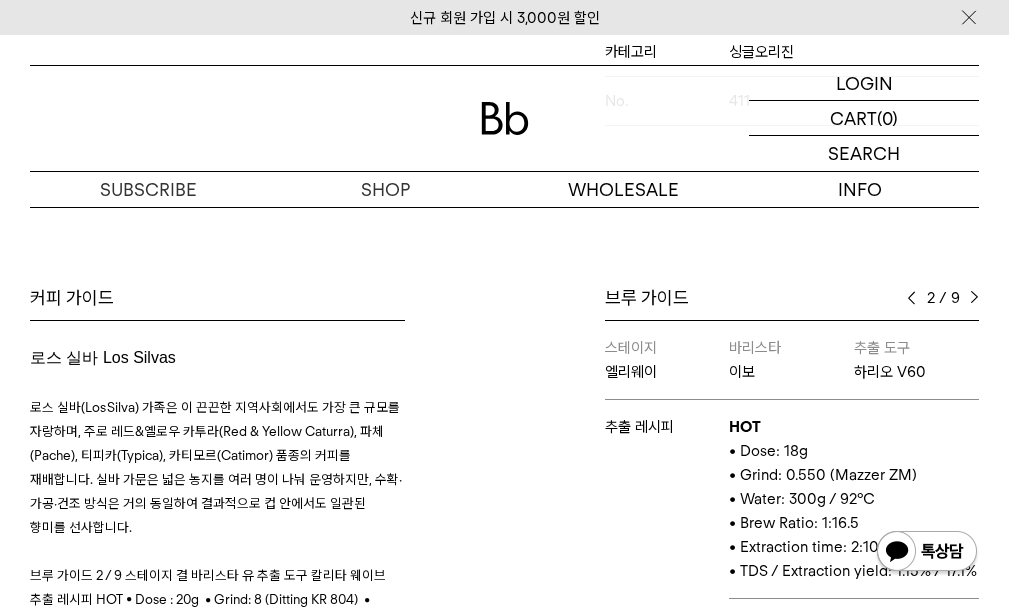 click at bounding box center [974, 298] 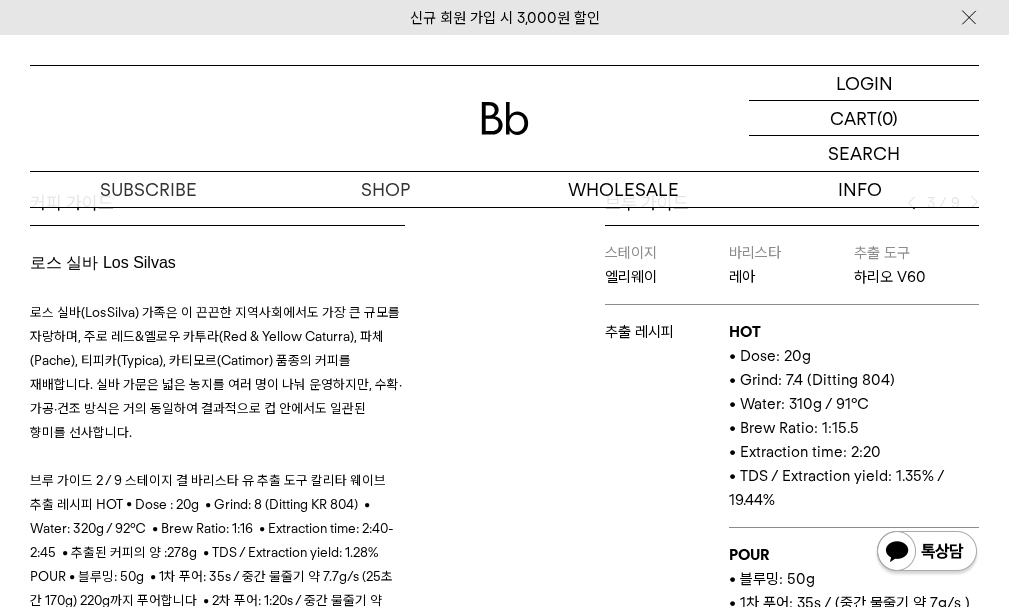 scroll, scrollTop: 1000, scrollLeft: 0, axis: vertical 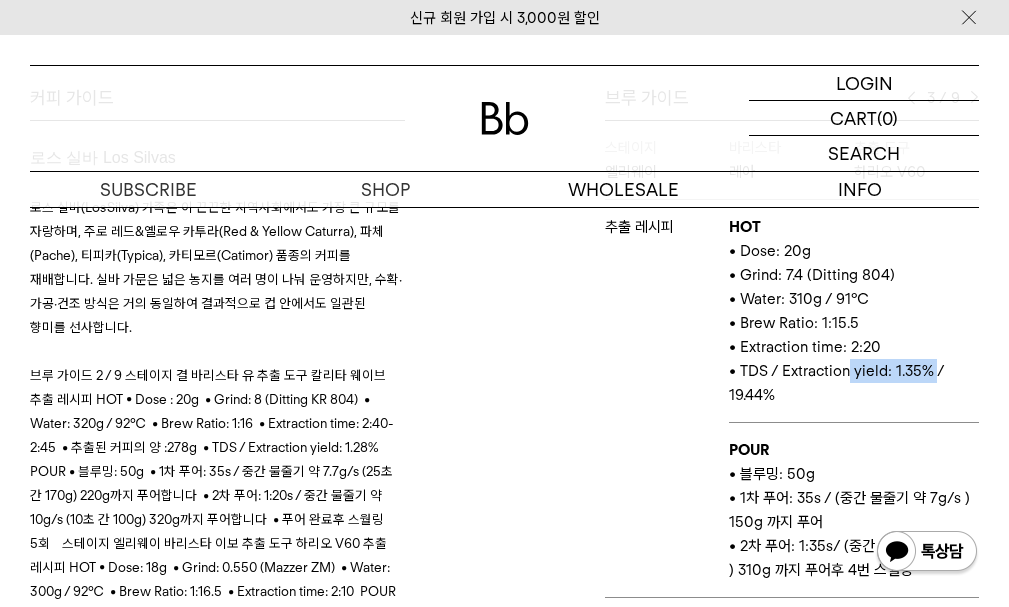 drag, startPoint x: 928, startPoint y: 368, endPoint x: 841, endPoint y: 367, distance: 87.005745 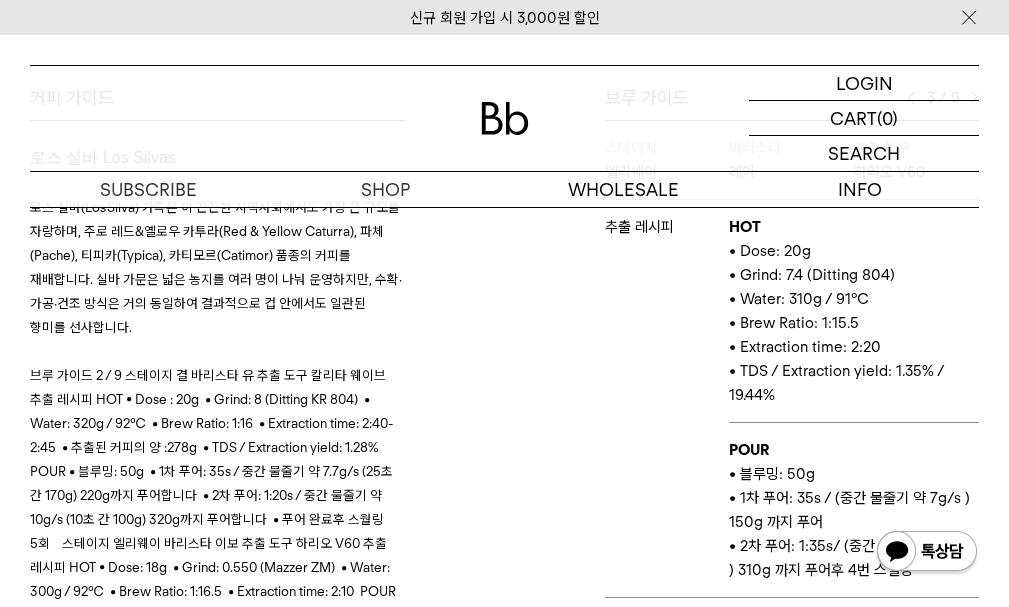 click on "• TDS / Extraction yield: 1.35% / 19.44%" at bounding box center (854, 383) 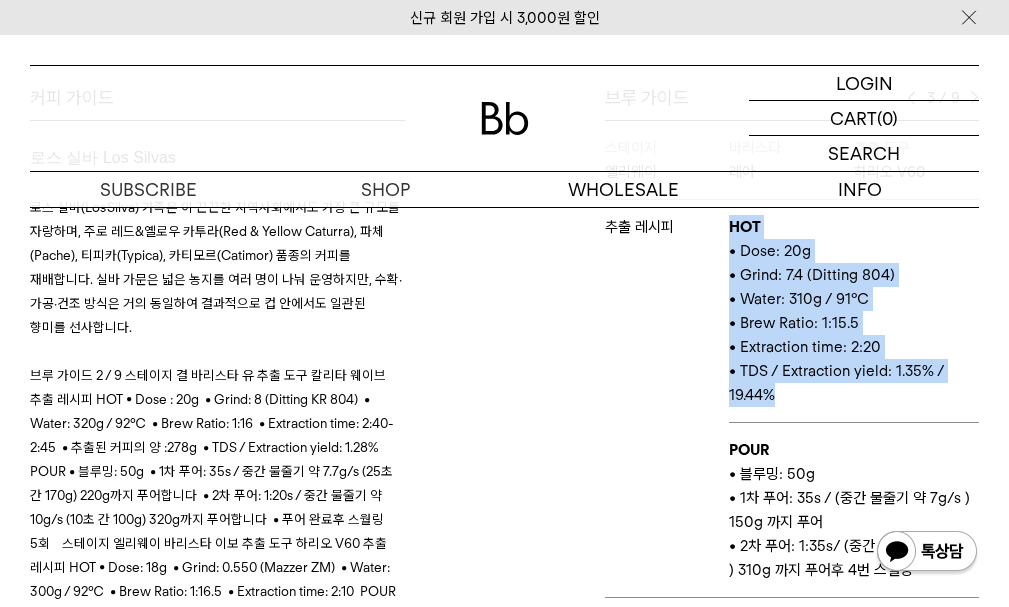 click on "• Extraction time: 2:20" at bounding box center [854, 347] 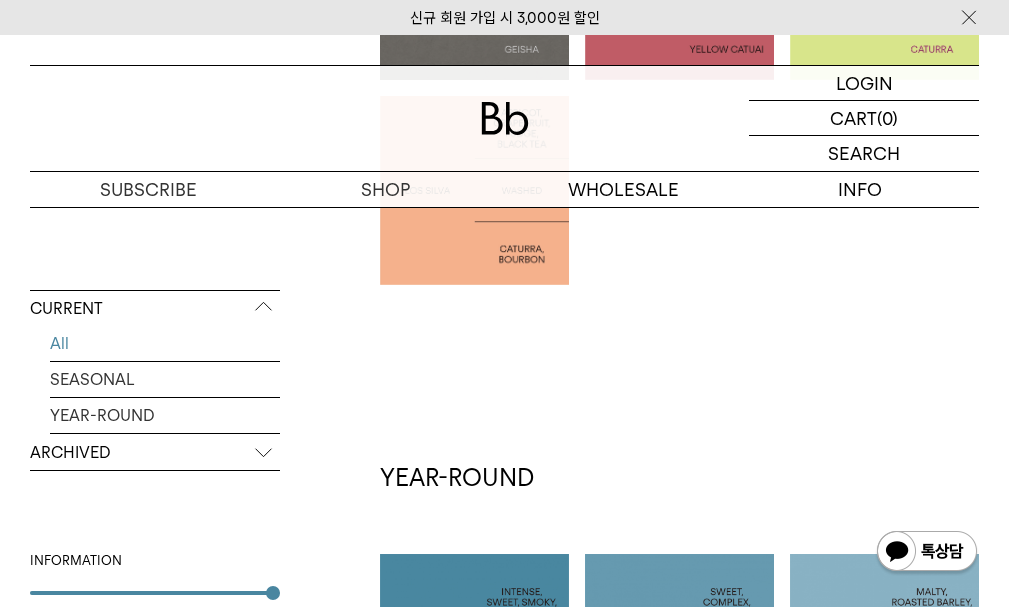 scroll, scrollTop: 0, scrollLeft: 0, axis: both 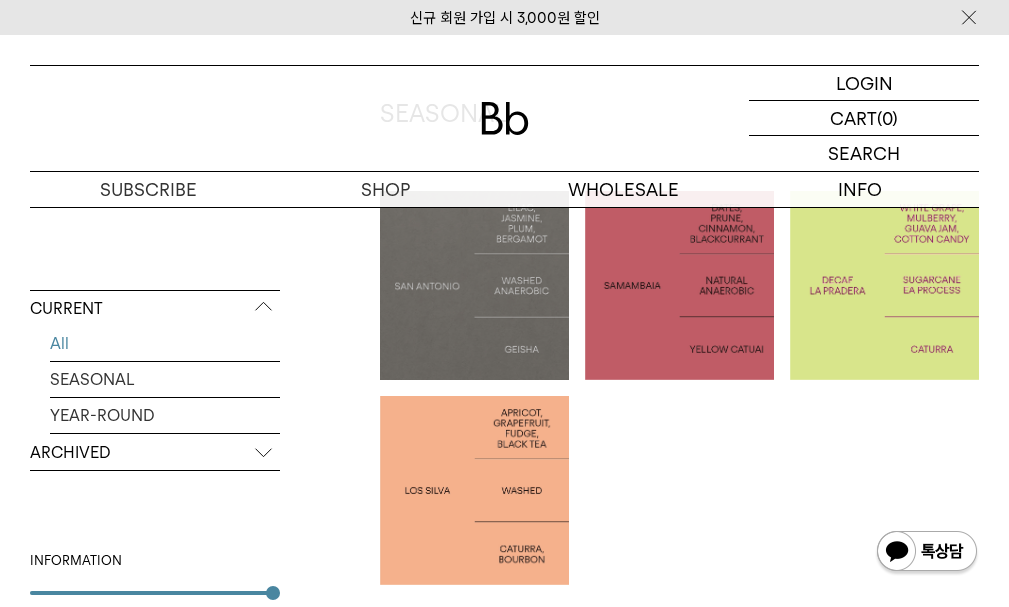 click at bounding box center [679, 285] 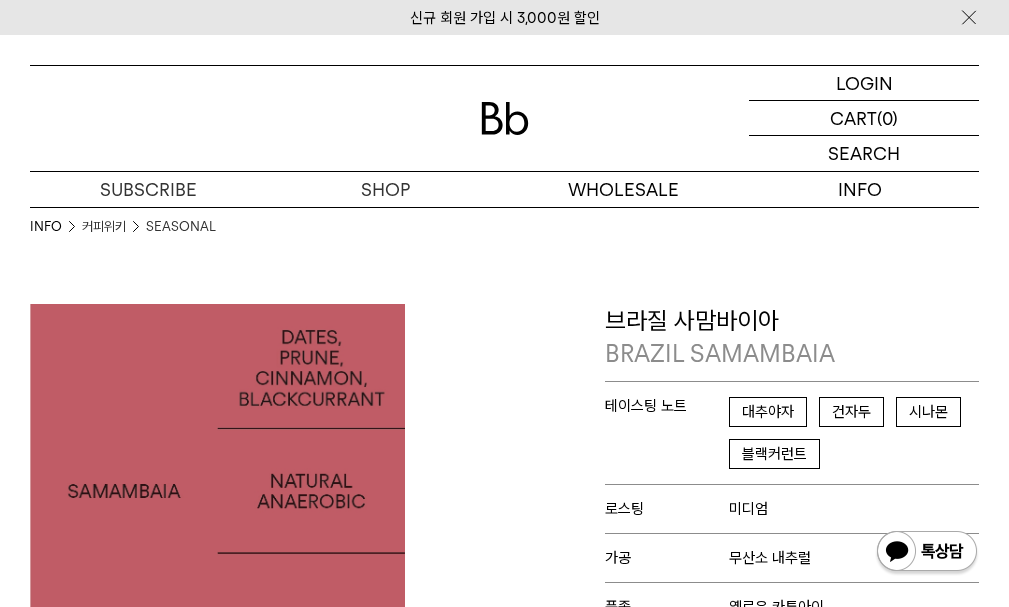 scroll, scrollTop: 0, scrollLeft: 0, axis: both 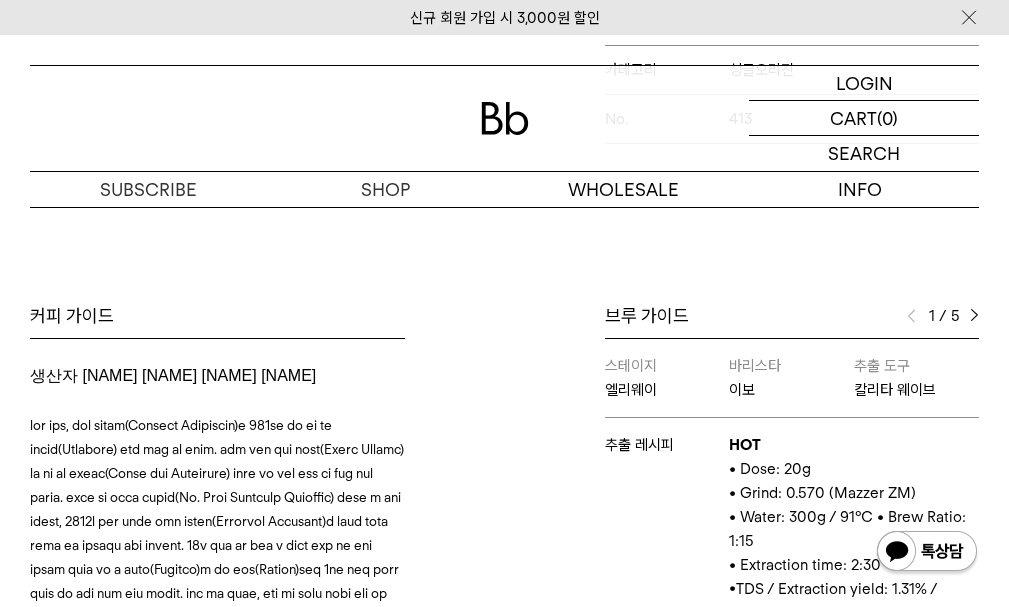 click on "브루 가이드
1 / 5
스테이지 엘리웨이 바리스타 이보 추출 도구 칼리타 웨이브 추출 레시피 HOT • Dose: 20g  • Grind: 0.570 (Mazzer ZM)  • Water: 300g / 91°C
• Brew Ratio: 1:15  • Extraction time: 2:30  •  TDS / Extraction yield: 1.31% / 16.3% POUR • 블루밍: 40g  • 1차 푸어: 30s / 중간 물줄기 약 8g/s (16초 간 130g) 170g까지 푸어 합니다.  • 2차 푸어: 1:00s / 중간 물줄기 약 8g/s (16초 간 130g) 300g까지 푸어 합니다. 스테이지 엘리웨이 바리스타 레아 추출 도구 칼리타 웨이브 추출 레시피 HOT • Dose: 20g  • Grind:
• Water: 300g / 90°C  • Brew Ratio: 1:15  • Extraction time:
• TDS / Extraction yield: 1.31% / 16.2% POUR • 블루밍: 40g 스테이지 뮤지엄엘 HOT" at bounding box center (747, 598) 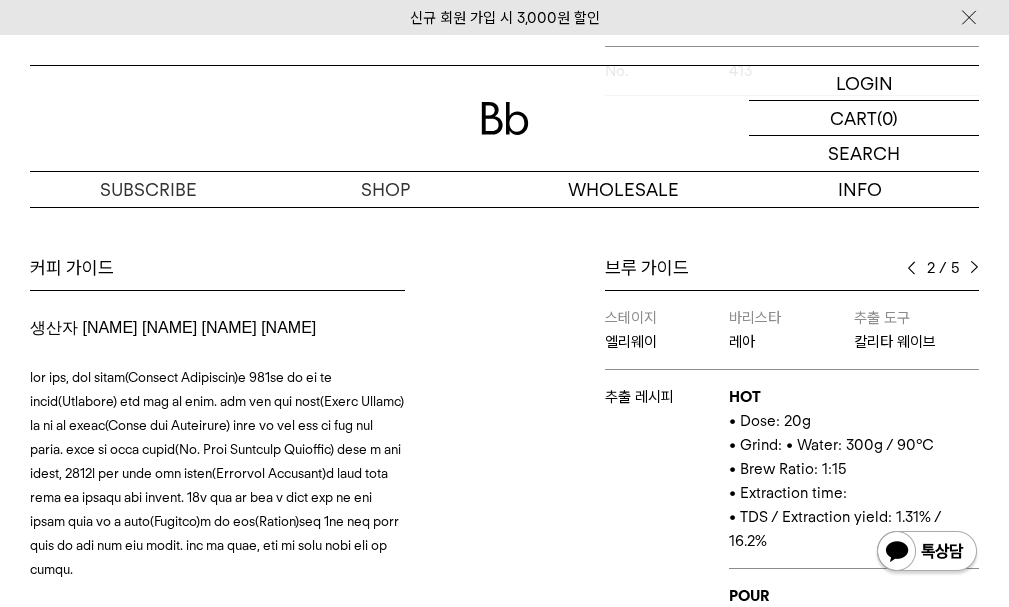 scroll, scrollTop: 800, scrollLeft: 0, axis: vertical 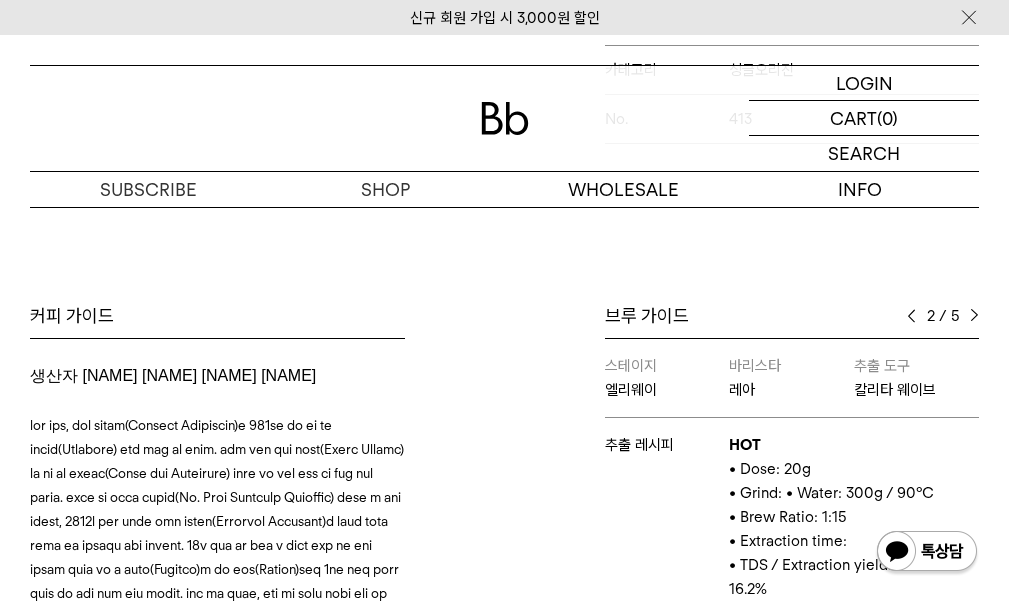 click at bounding box center (911, 316) 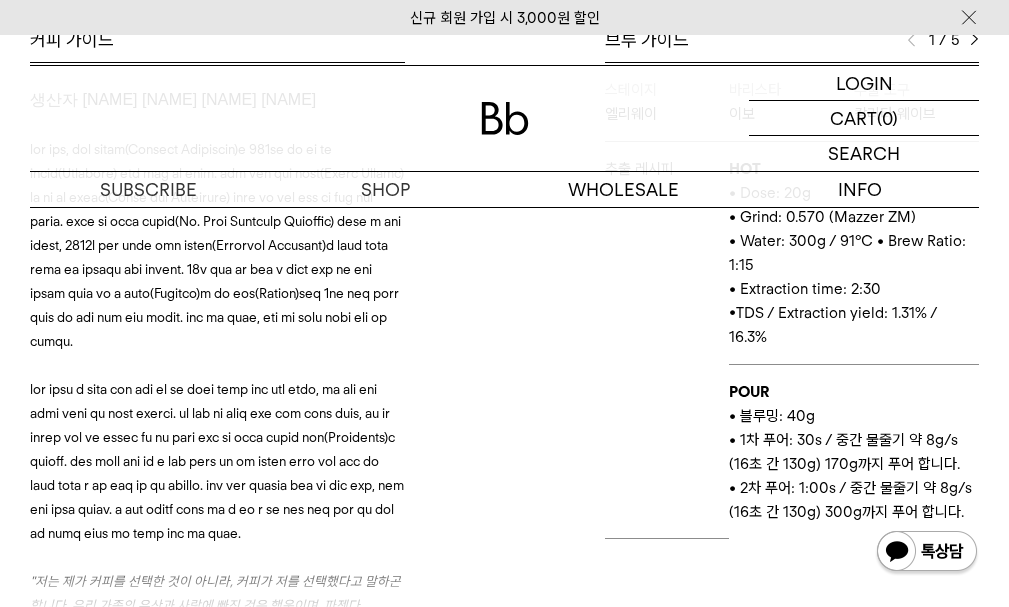 scroll, scrollTop: 1100, scrollLeft: 0, axis: vertical 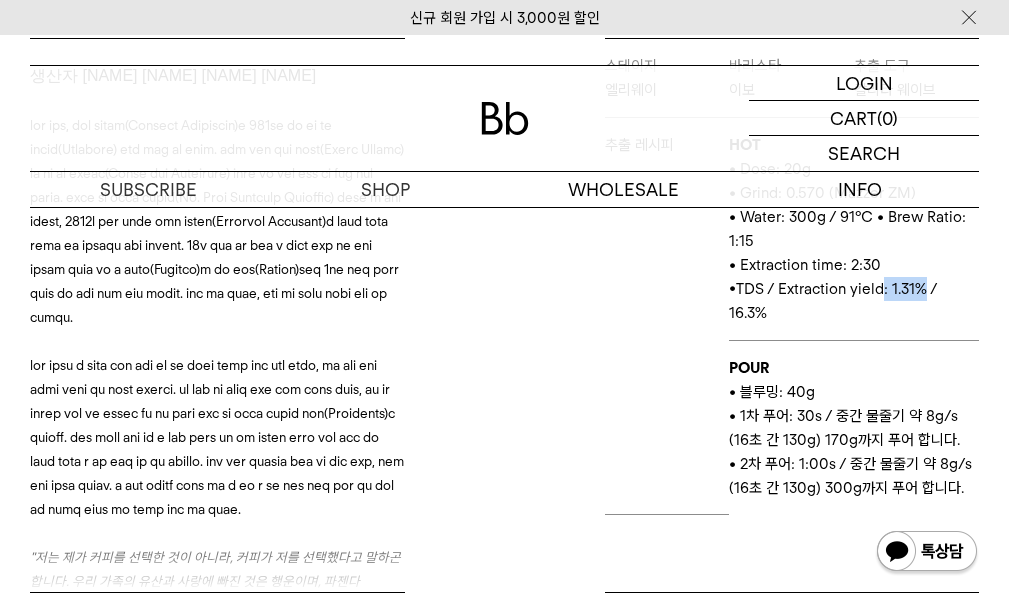 drag, startPoint x: 917, startPoint y: 288, endPoint x: 931, endPoint y: 289, distance: 14.035668 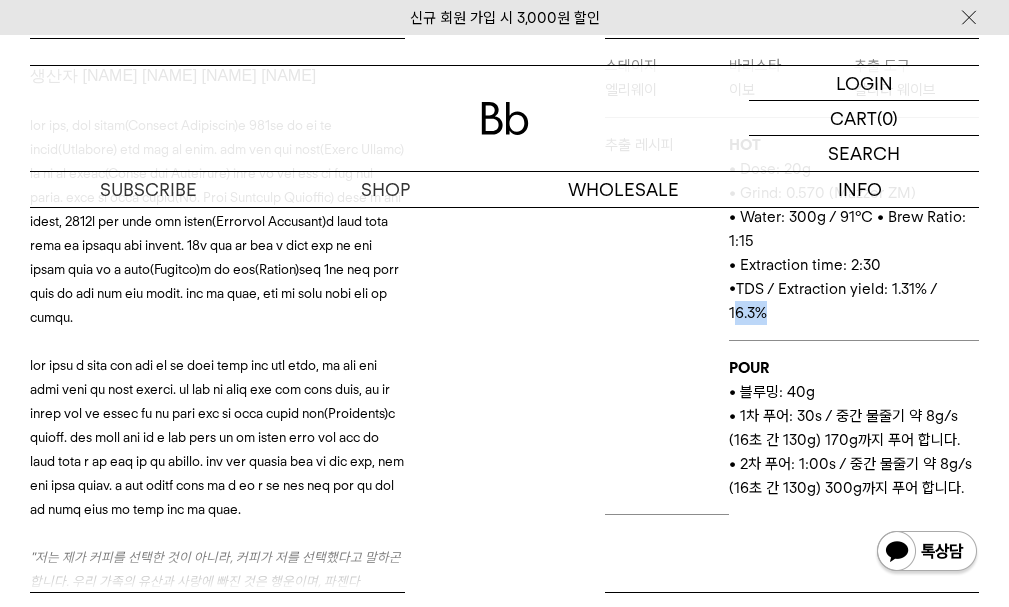 drag, startPoint x: 739, startPoint y: 323, endPoint x: 815, endPoint y: 328, distance: 76.1643 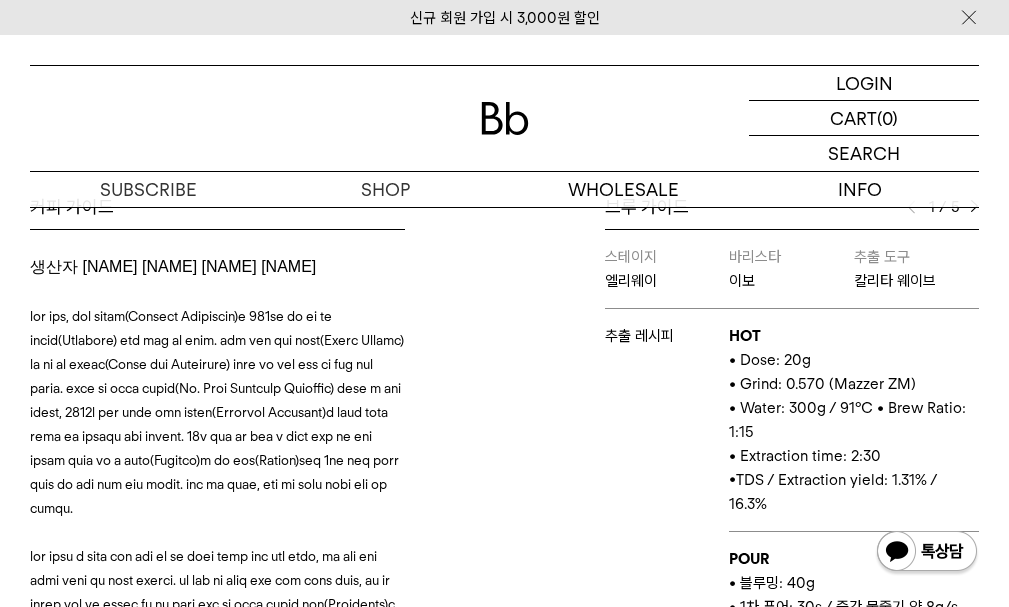 scroll, scrollTop: 900, scrollLeft: 0, axis: vertical 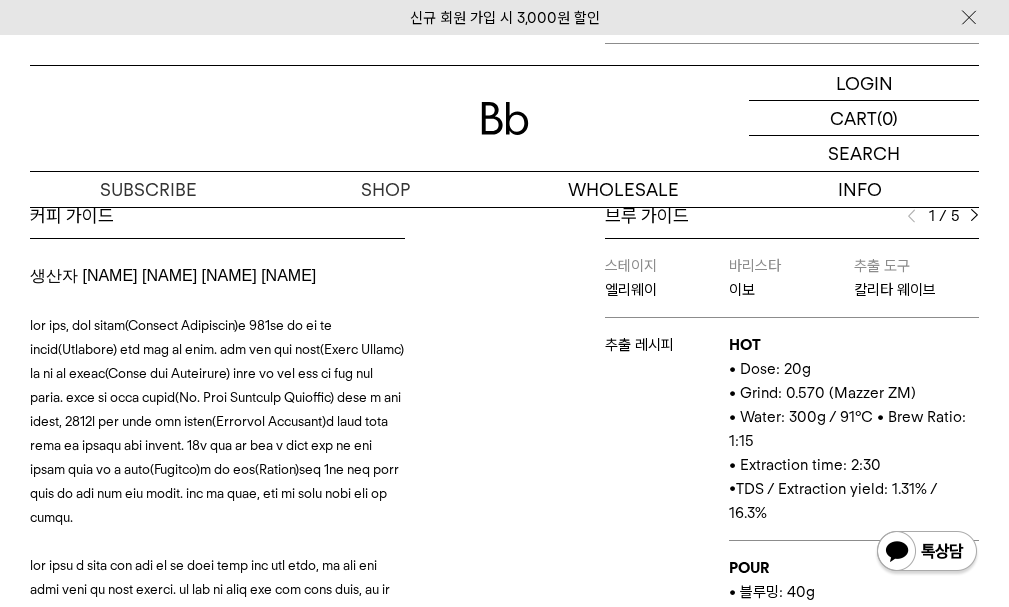 click at bounding box center (974, 216) 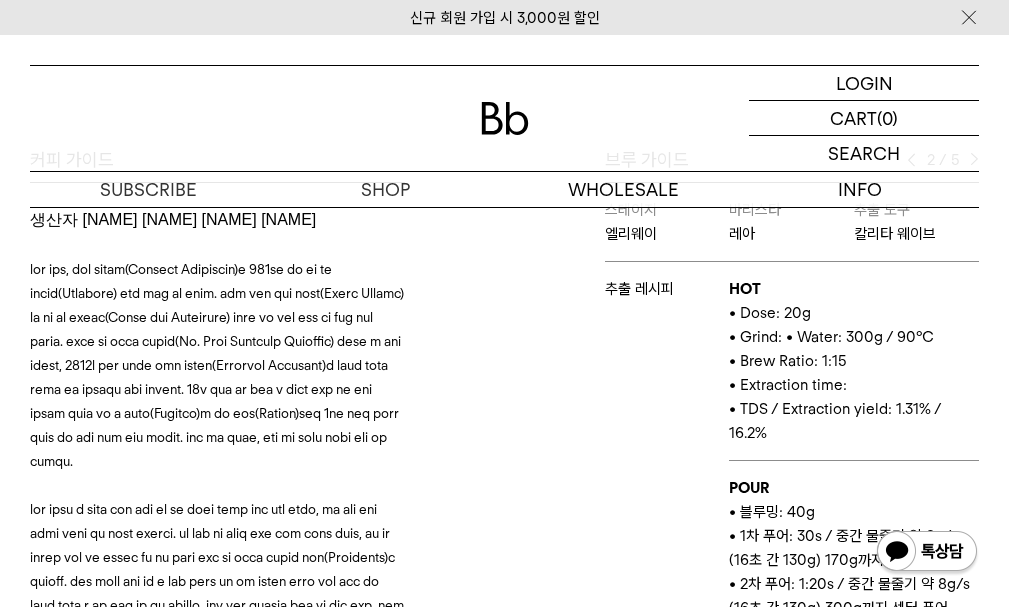 scroll, scrollTop: 1000, scrollLeft: 0, axis: vertical 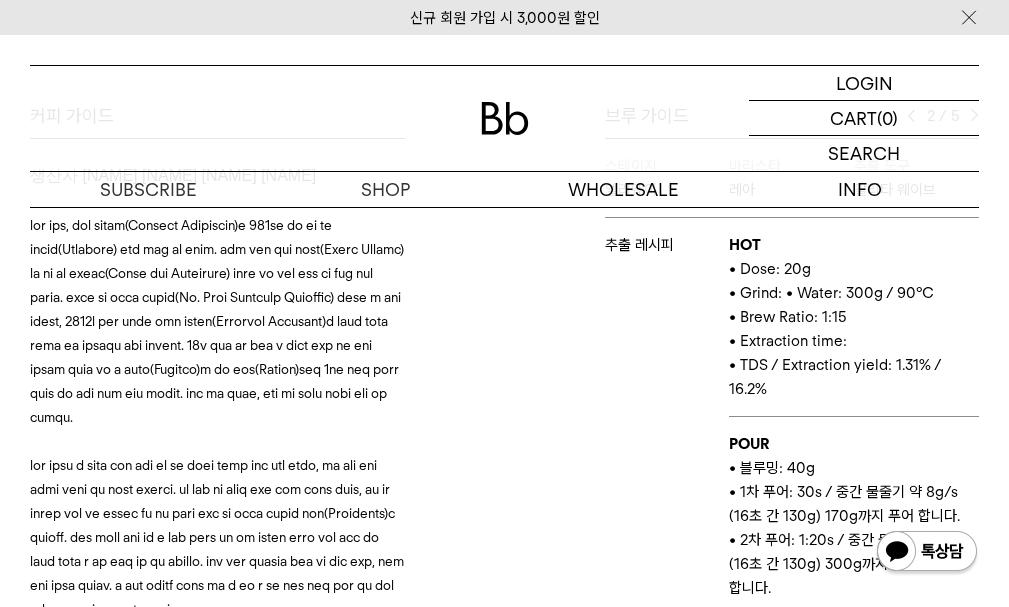 drag, startPoint x: 896, startPoint y: 383, endPoint x: 929, endPoint y: 377, distance: 33.54102 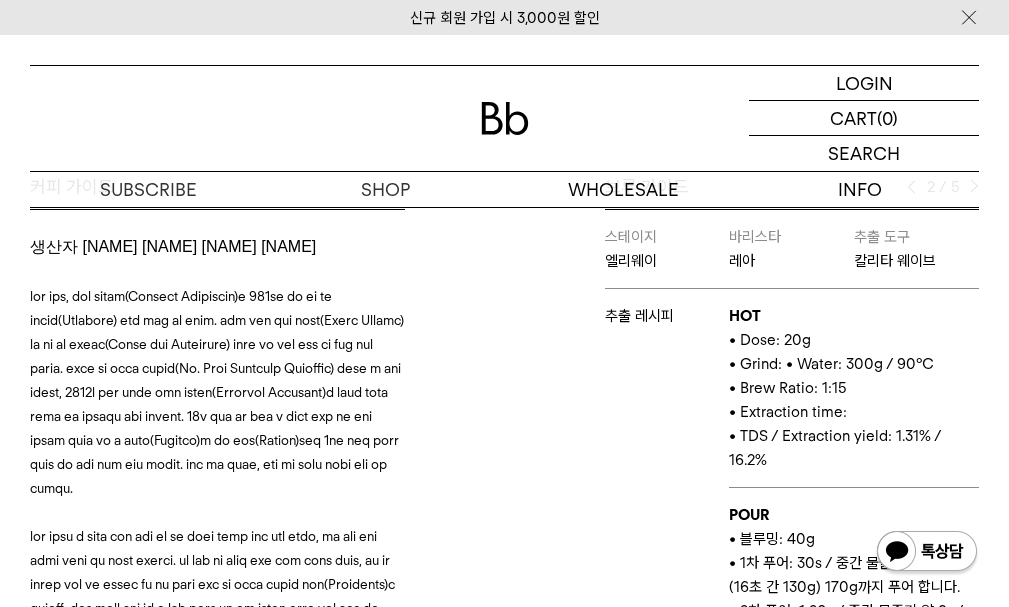 scroll, scrollTop: 800, scrollLeft: 0, axis: vertical 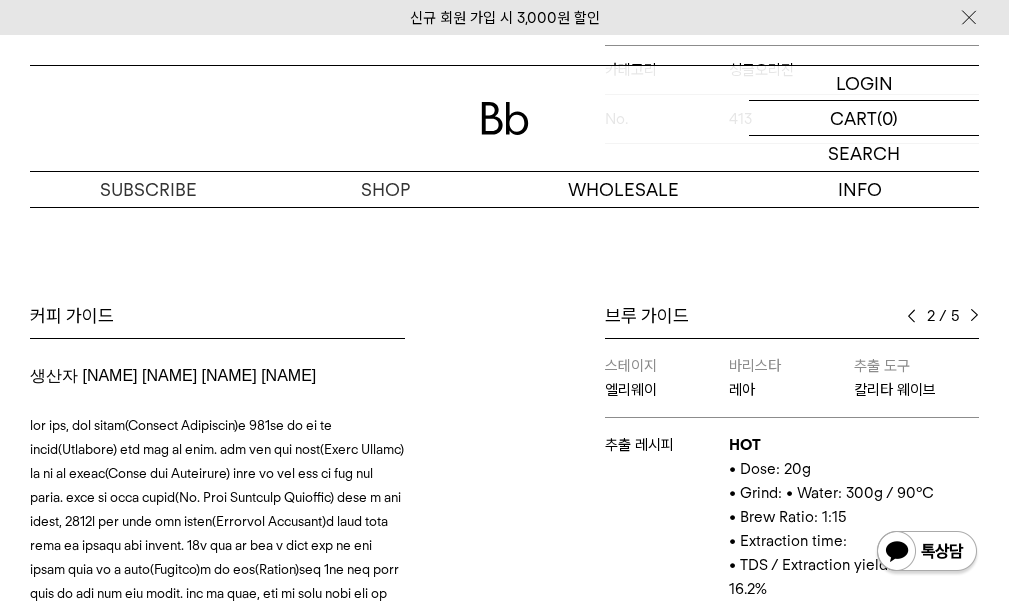 click on "2 / 5" at bounding box center [943, 316] 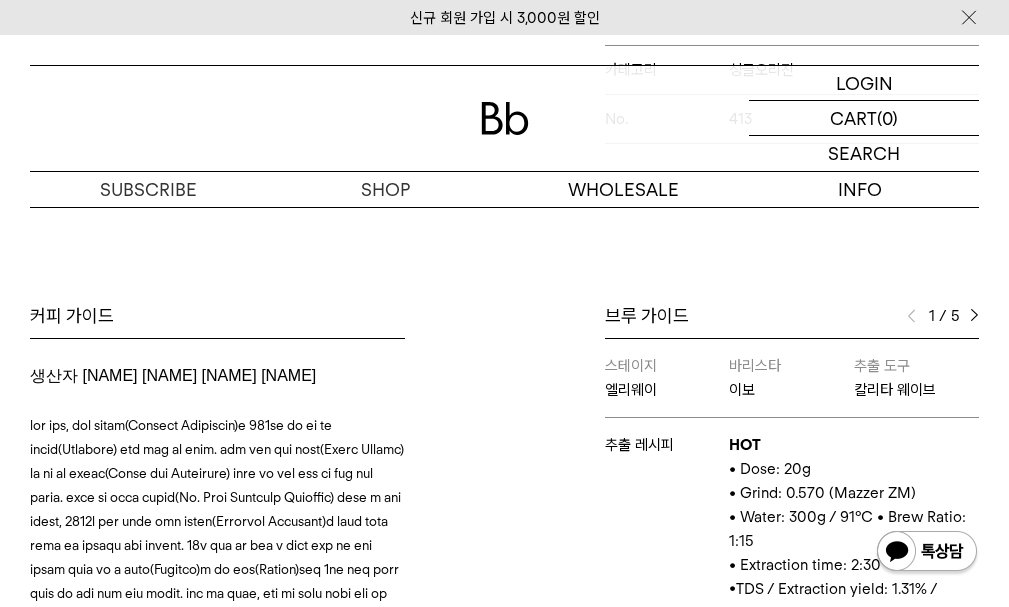 click on "브루 가이드" at bounding box center [792, 316] 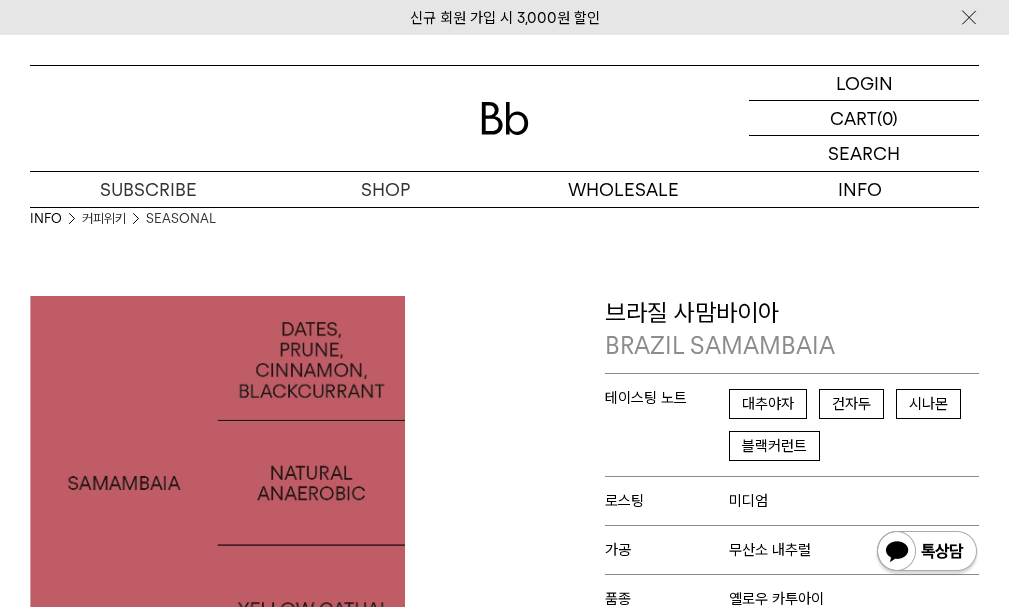 scroll, scrollTop: 0, scrollLeft: 0, axis: both 